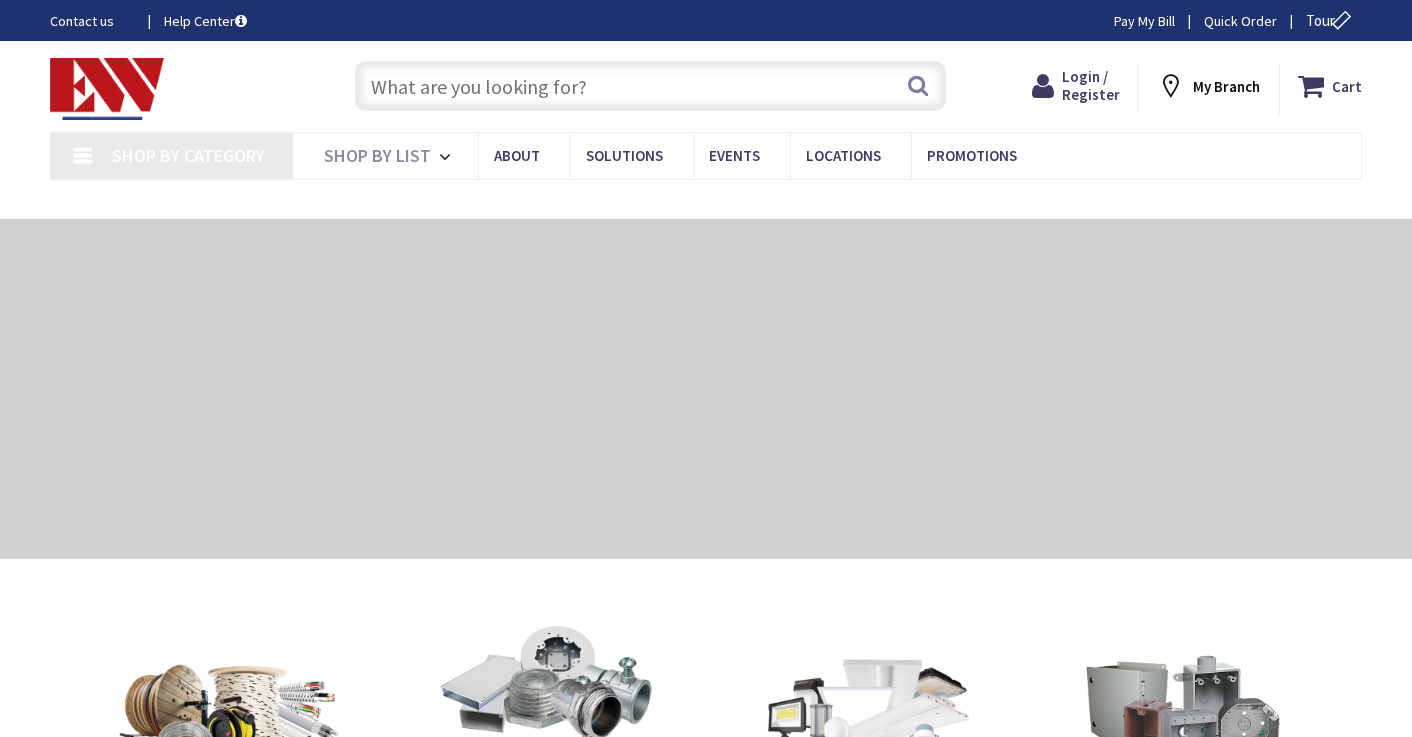 scroll, scrollTop: 0, scrollLeft: 0, axis: both 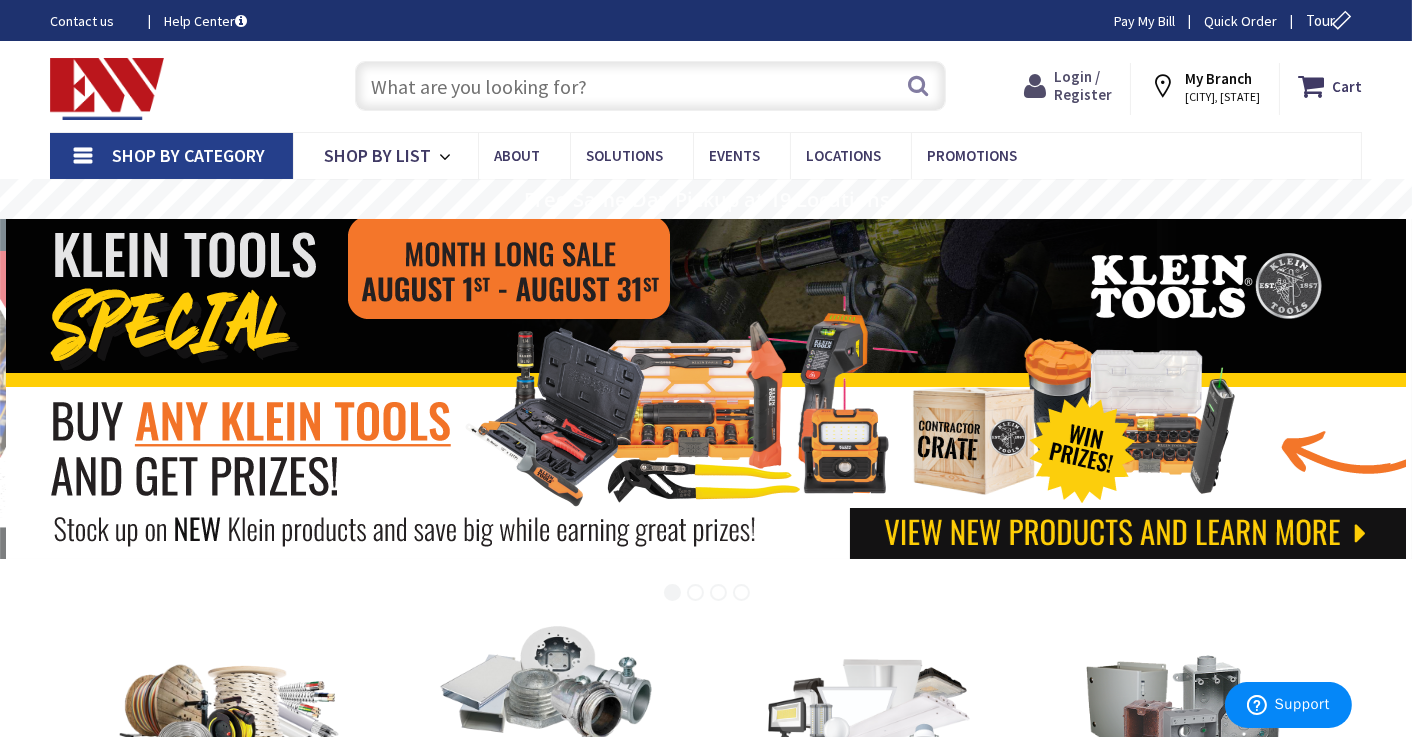 click on "Login / Register" at bounding box center [1083, 85] 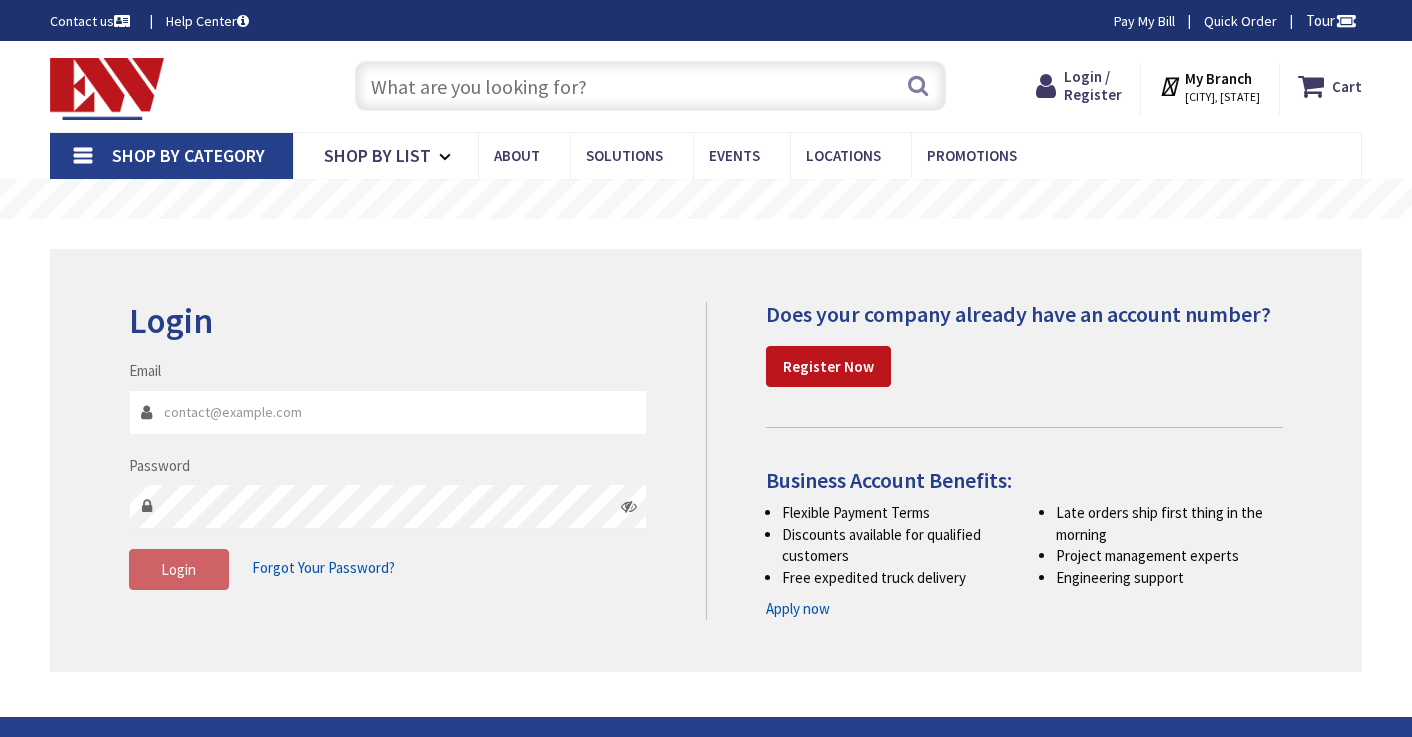scroll, scrollTop: 0, scrollLeft: 0, axis: both 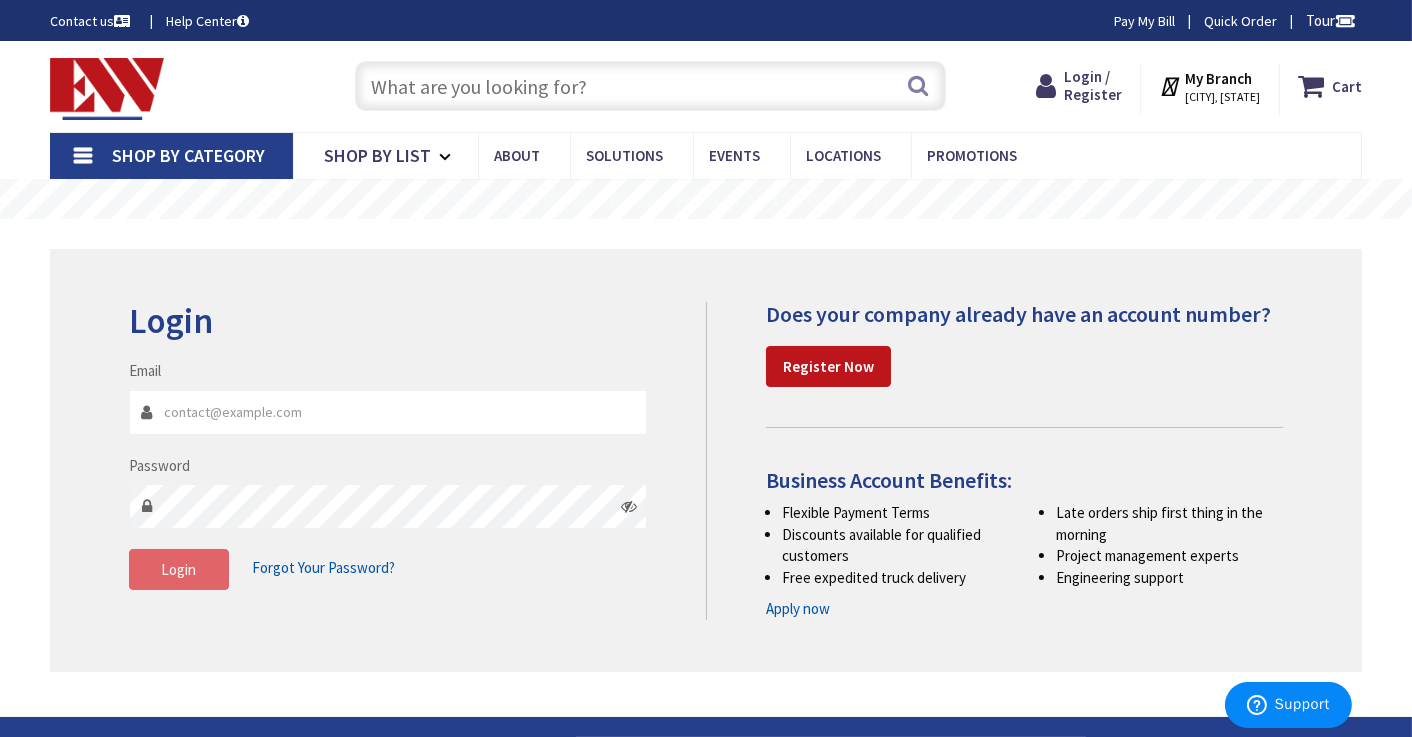 type on "[EMAIL]" 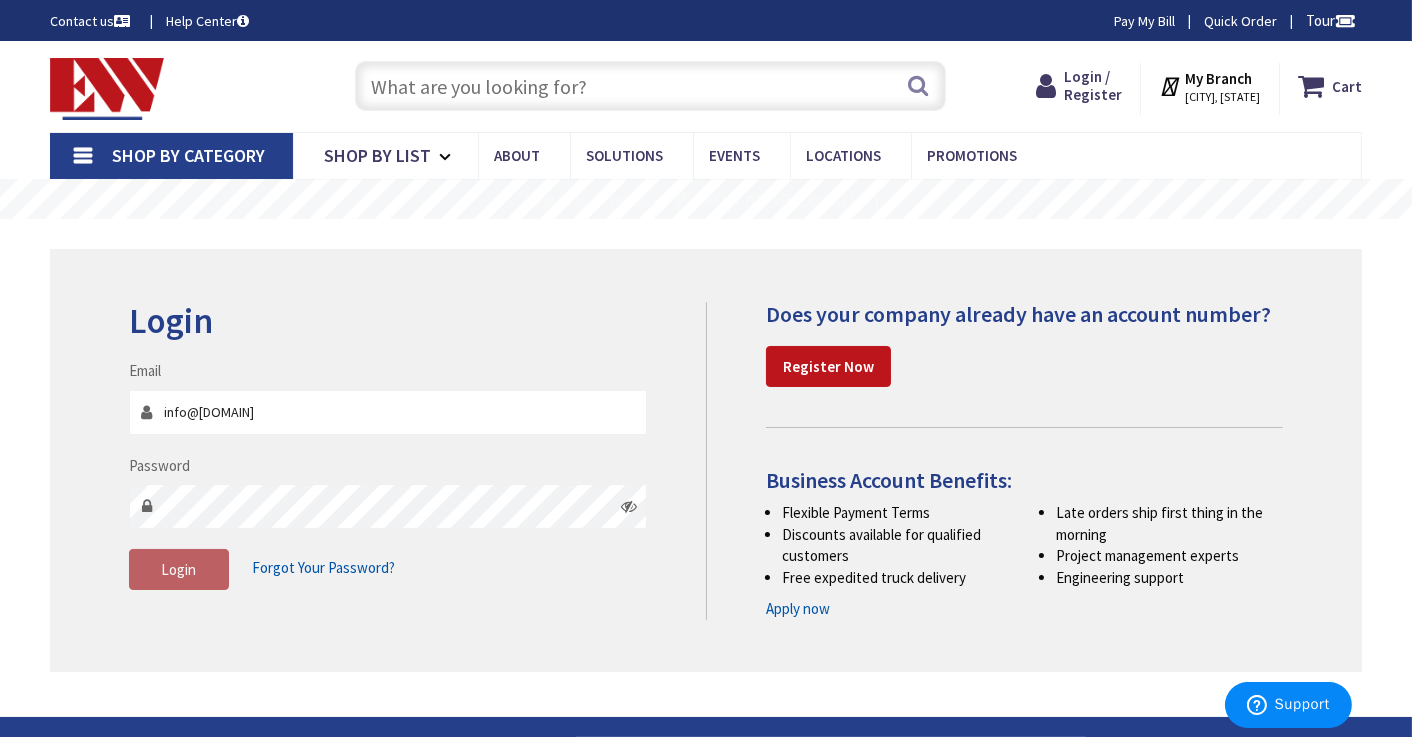 click on "Login" at bounding box center [178, 569] 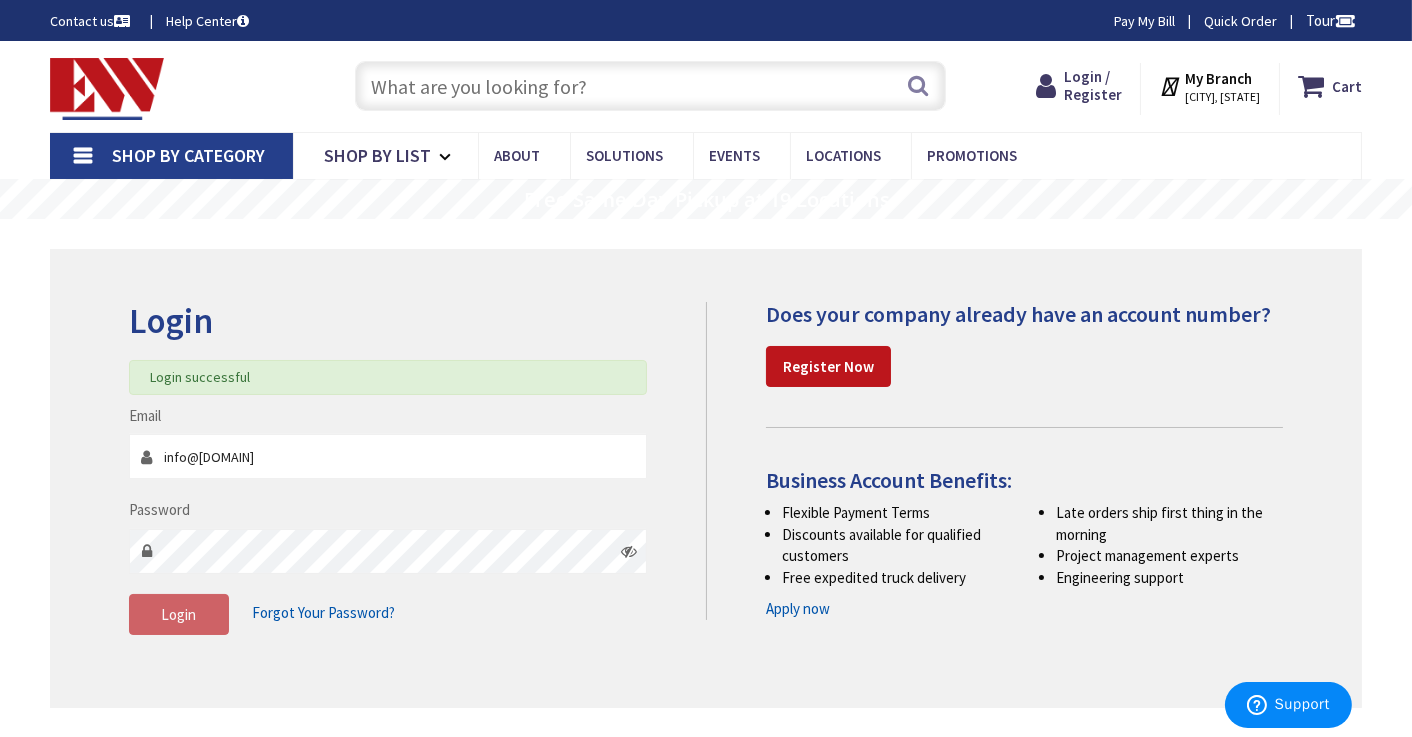 scroll, scrollTop: 0, scrollLeft: 0, axis: both 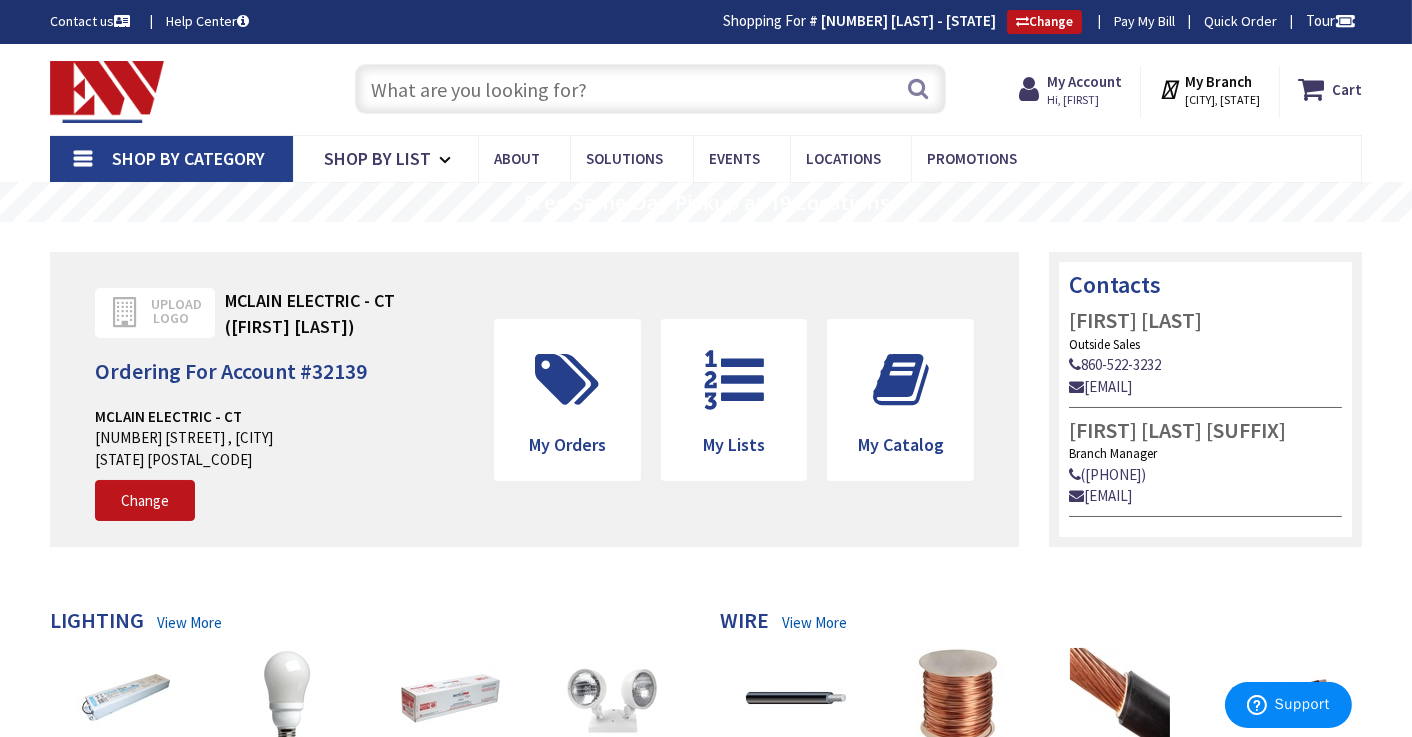 click at bounding box center [650, 89] 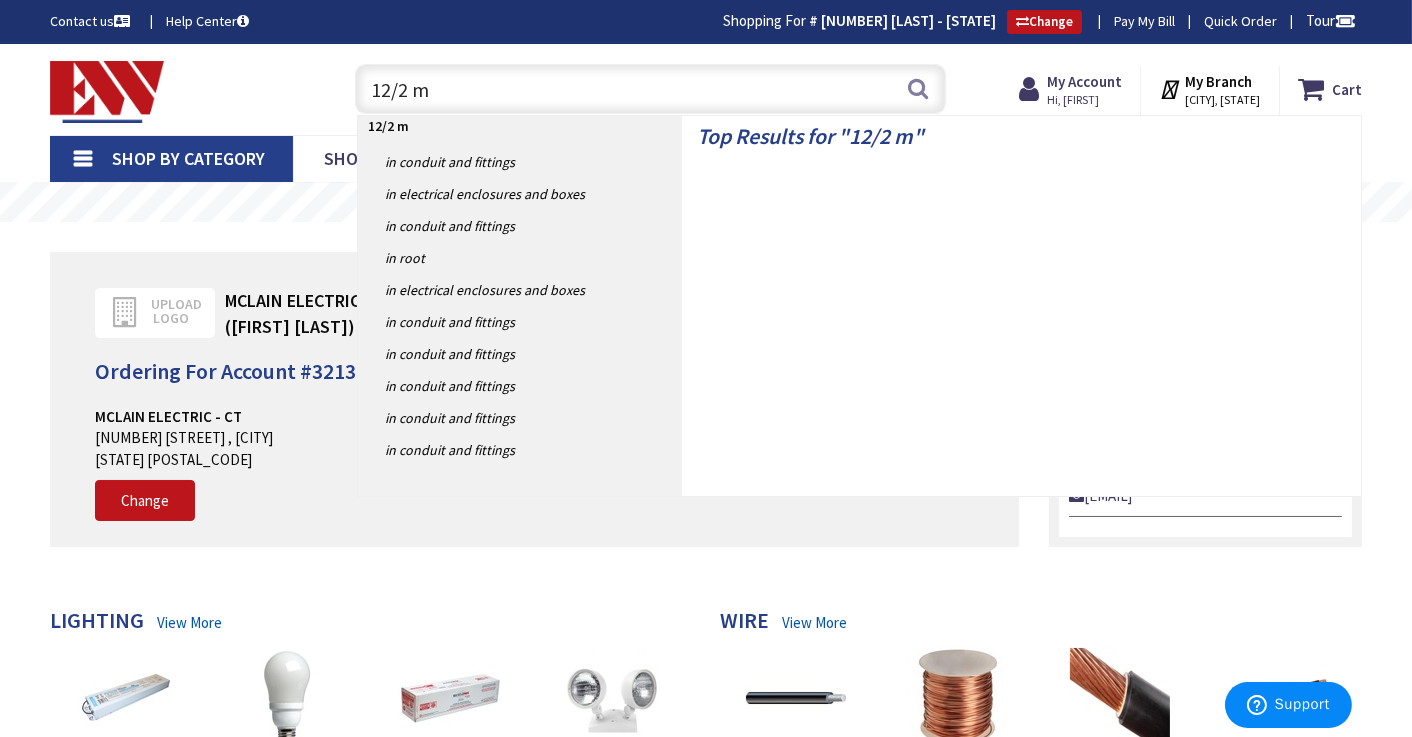 type on "12/2 mc" 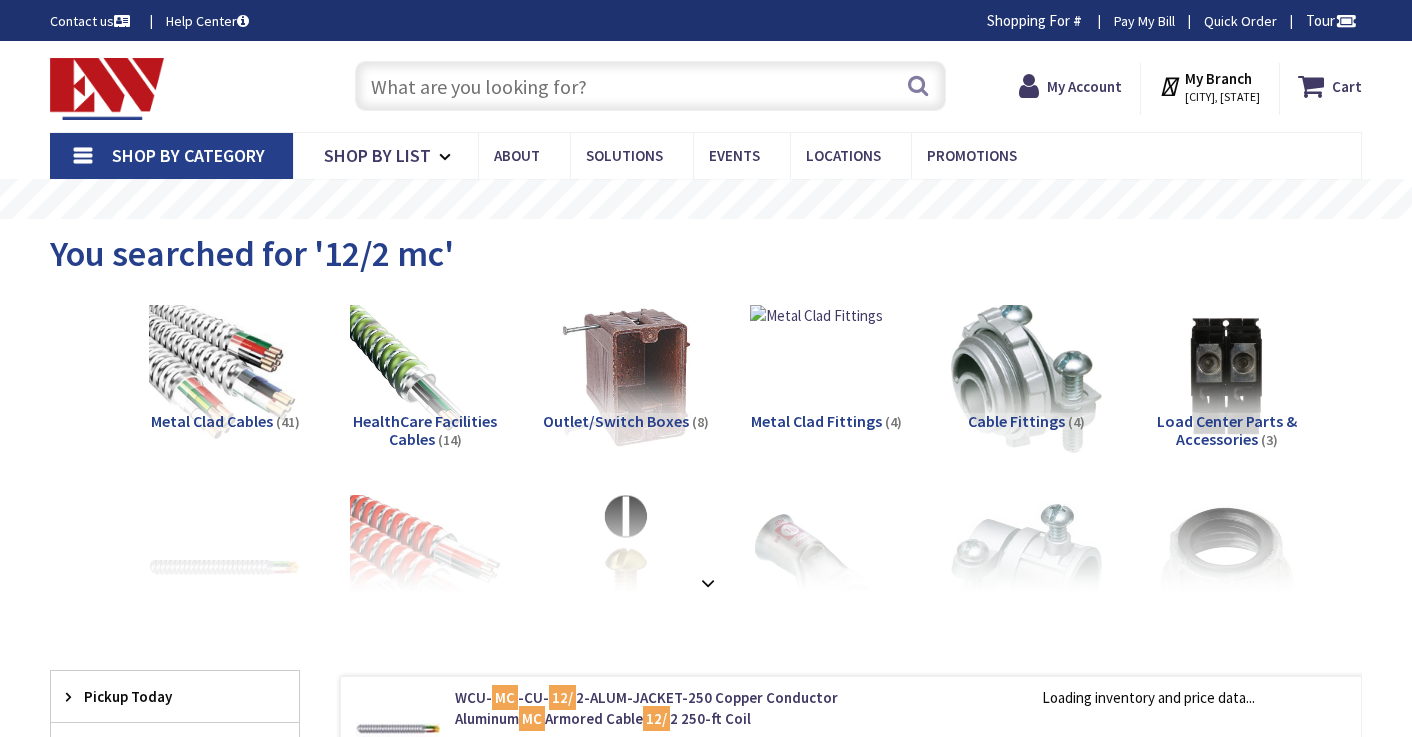 scroll, scrollTop: 0, scrollLeft: 0, axis: both 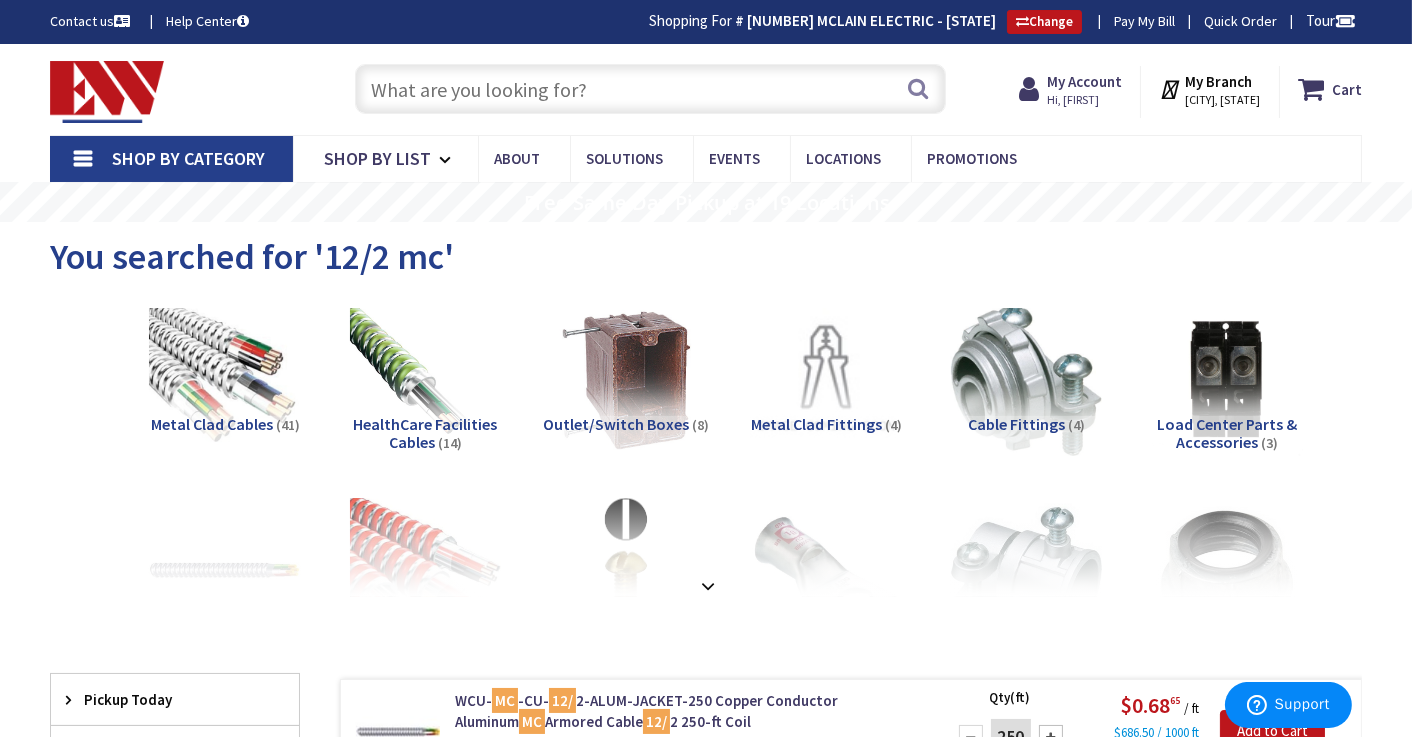 click at bounding box center [650, 89] 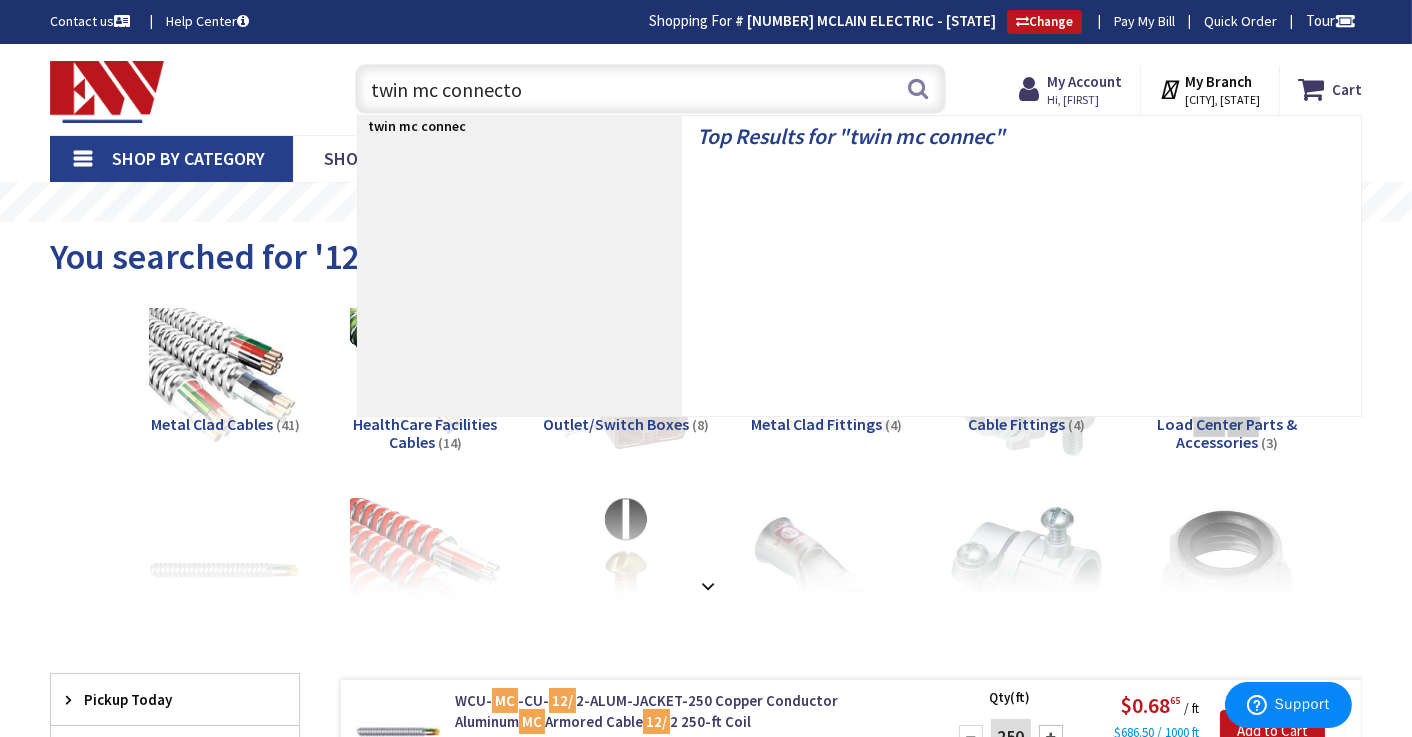 type on "twin mc connector" 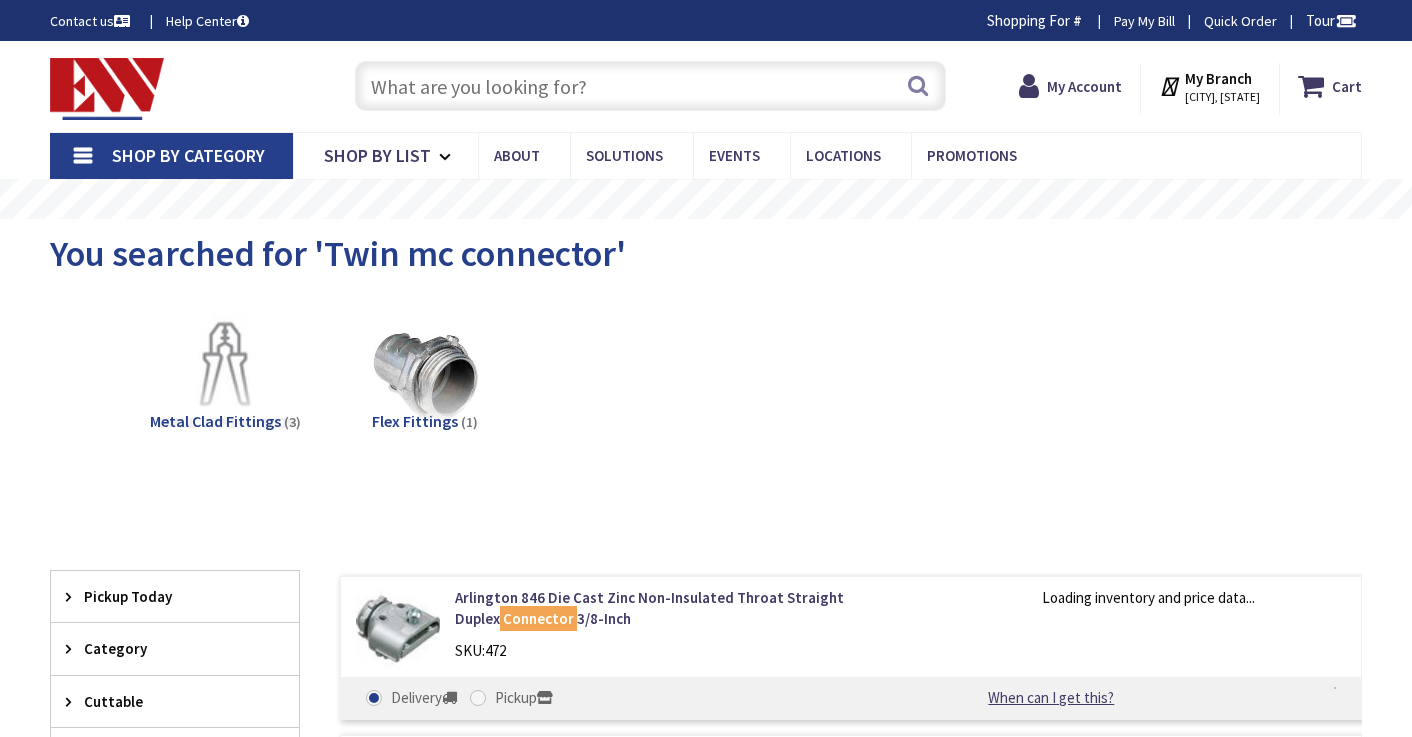 scroll, scrollTop: 0, scrollLeft: 0, axis: both 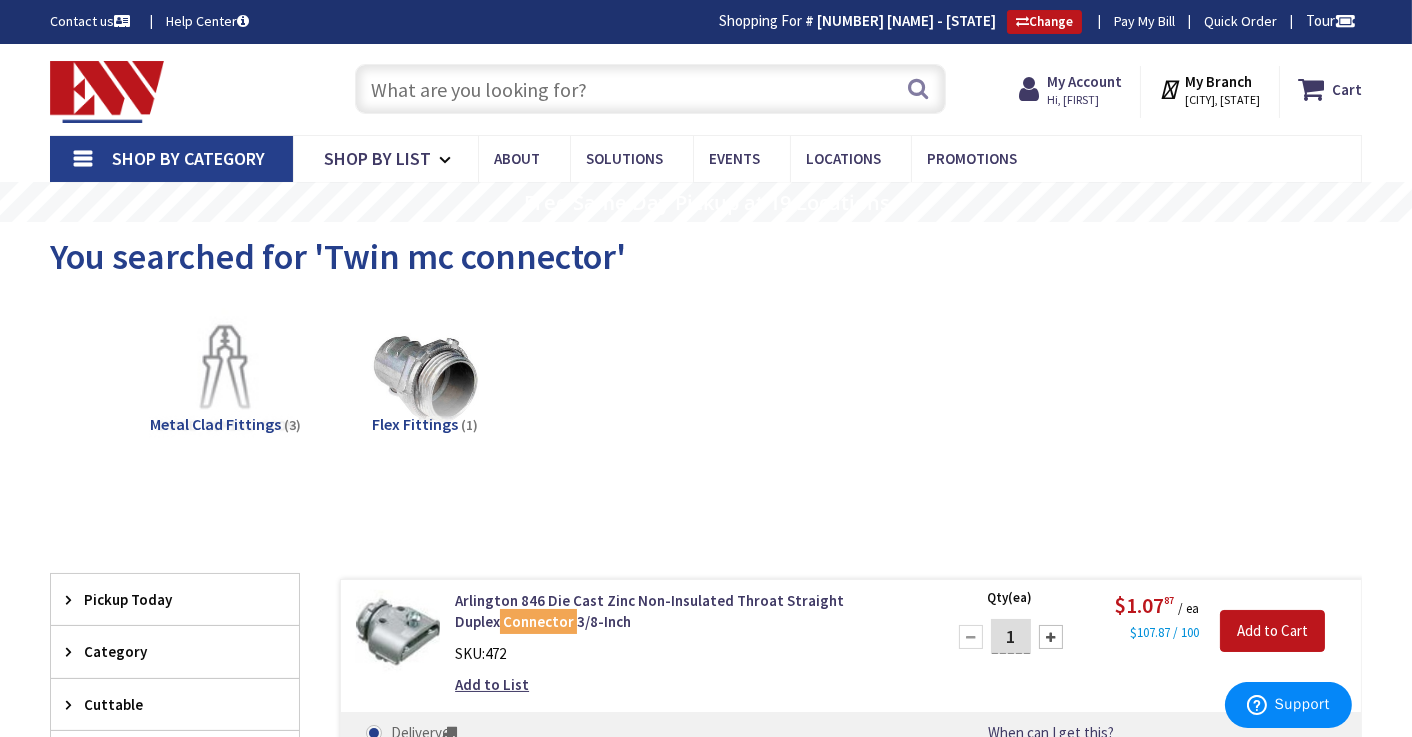 click at bounding box center (650, 89) 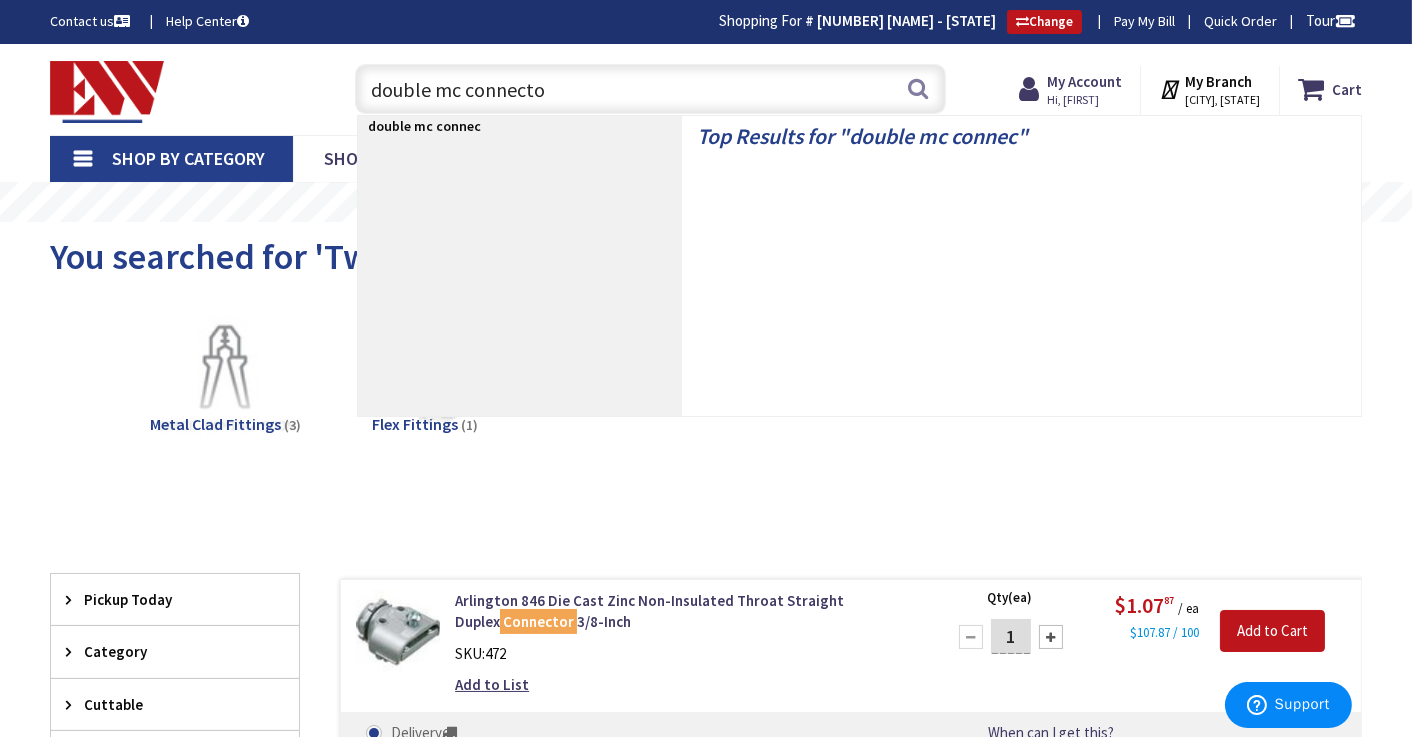 type on "double mc connector" 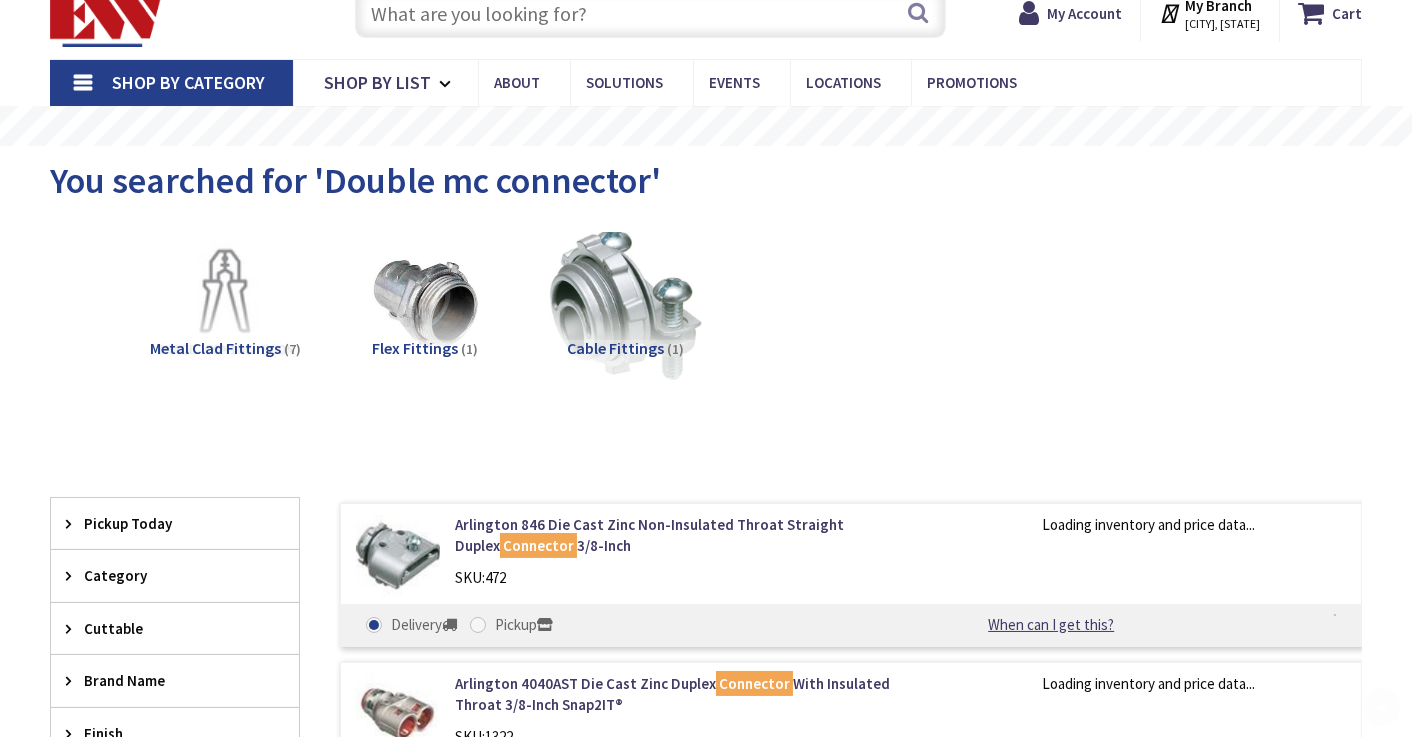 scroll, scrollTop: 208, scrollLeft: 0, axis: vertical 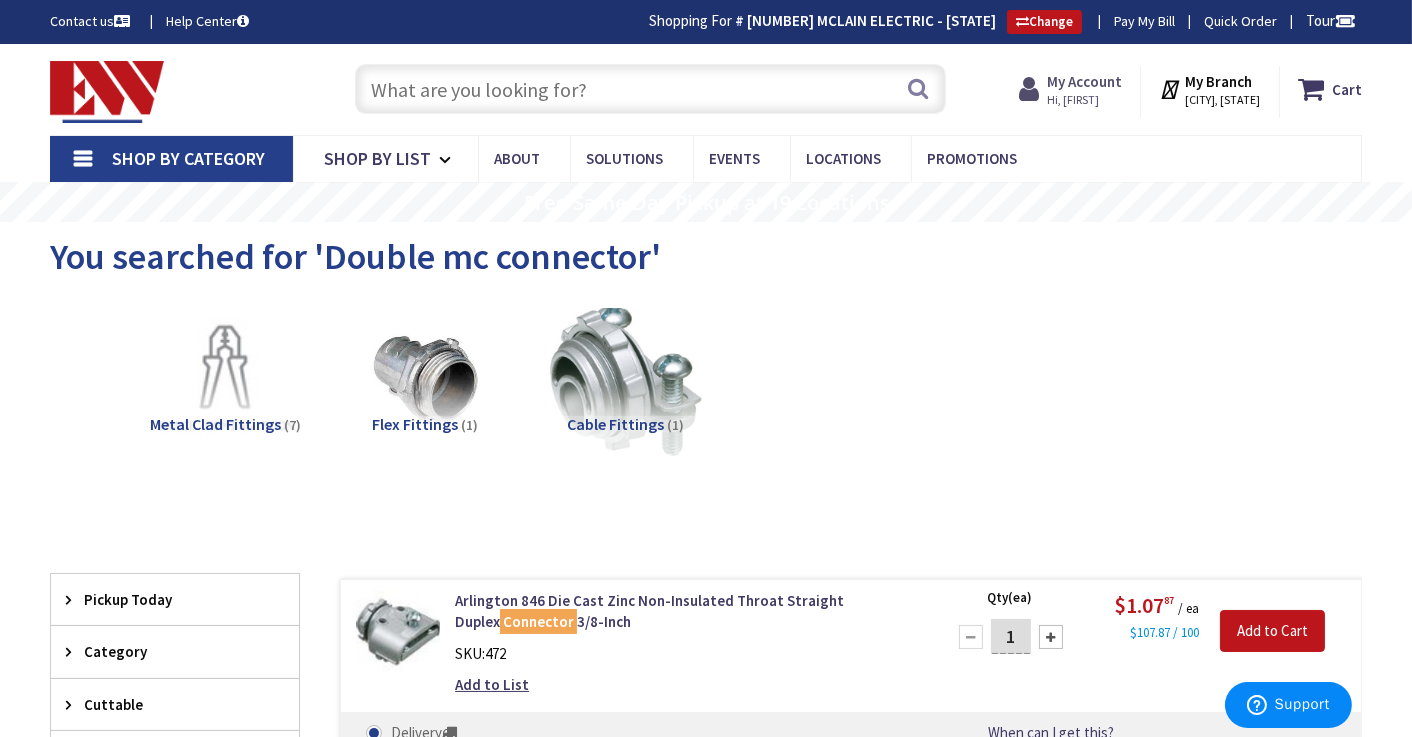 click on "Hi, [FIRST]" at bounding box center [1084, 100] 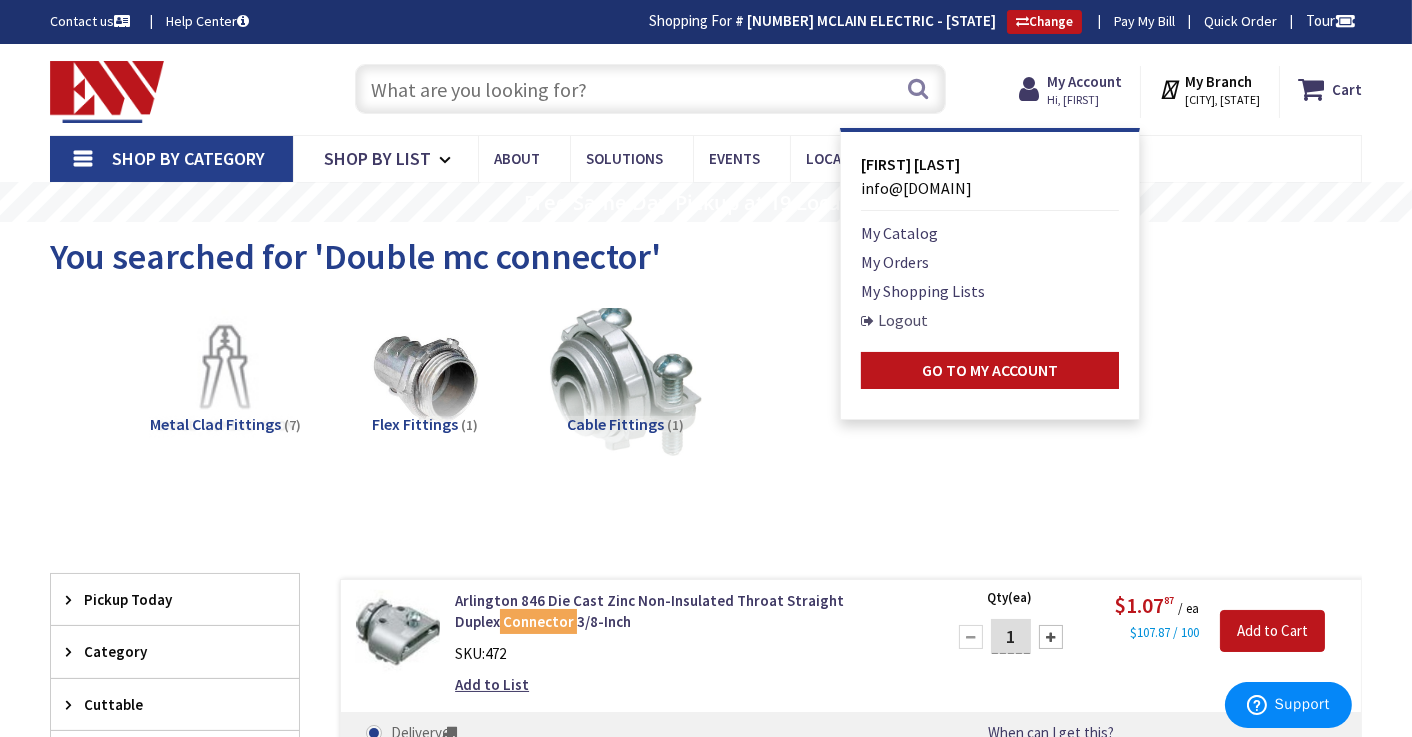 click on "My Catalog
My Orders
My Shopping Lists
Logout
Go to My Account" at bounding box center [990, 305] 